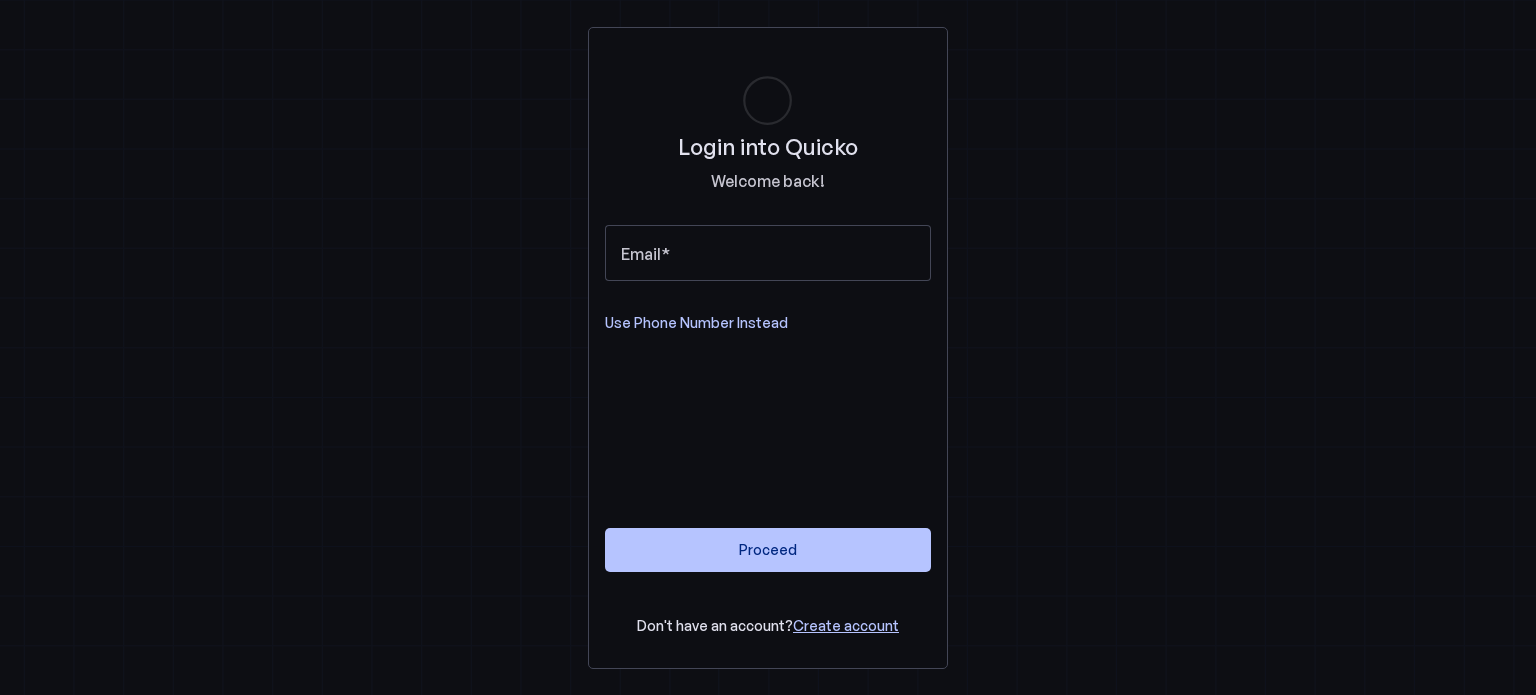 scroll, scrollTop: 0, scrollLeft: 0, axis: both 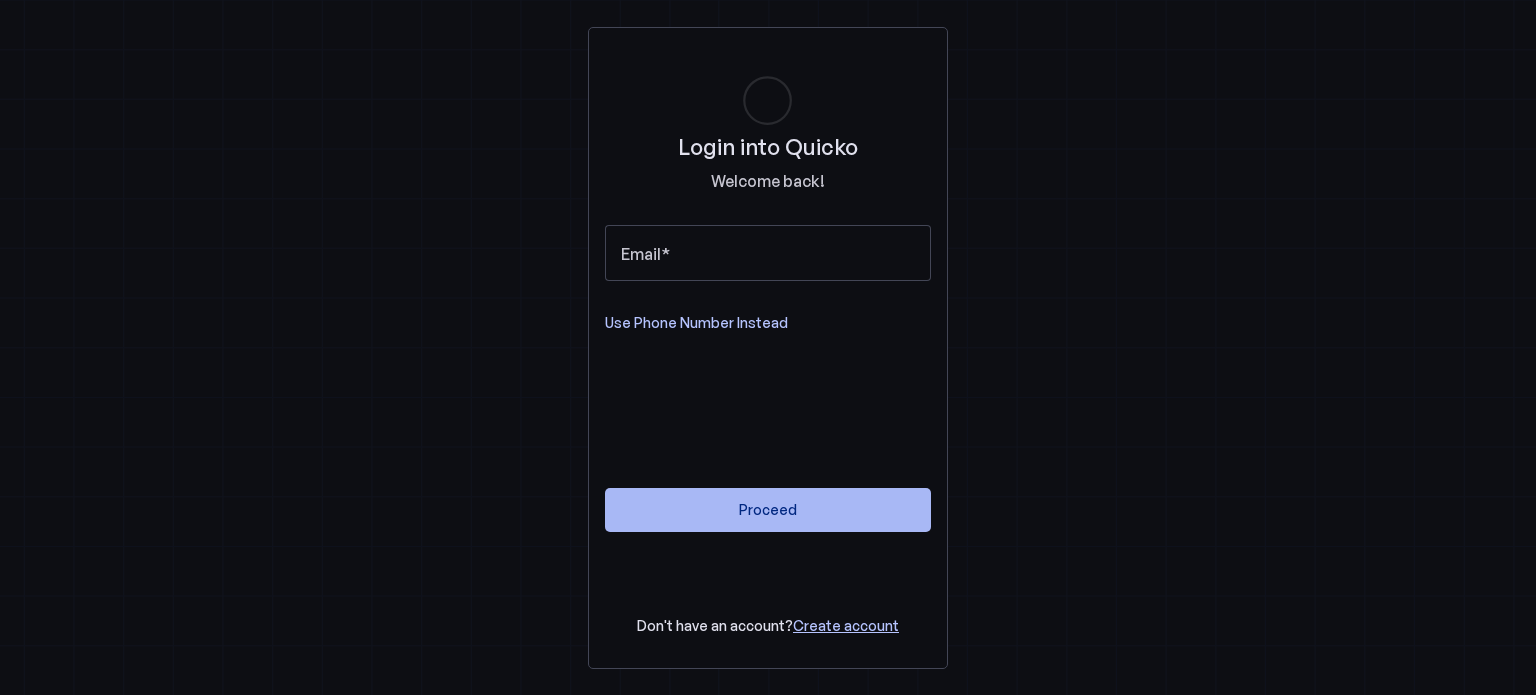 click on "Proceed" at bounding box center (768, 509) 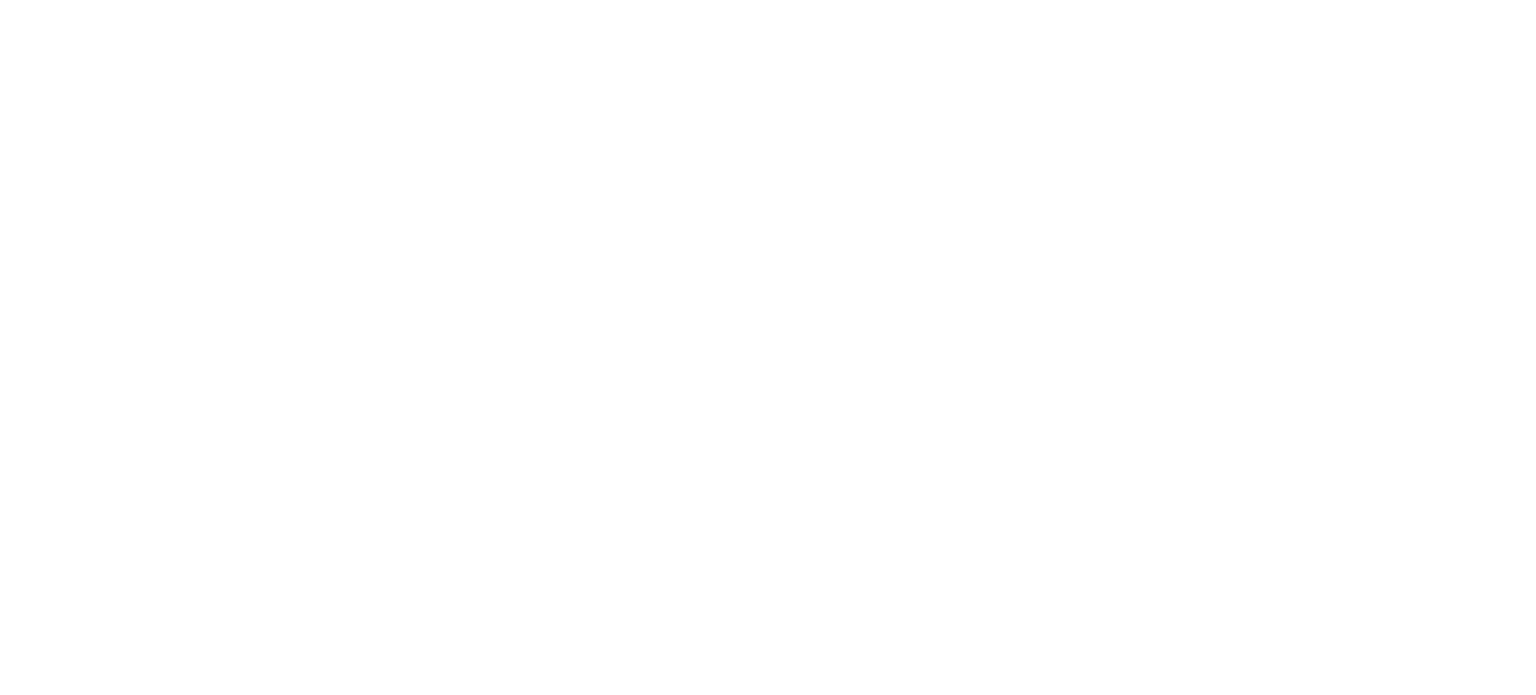 scroll, scrollTop: 0, scrollLeft: 0, axis: both 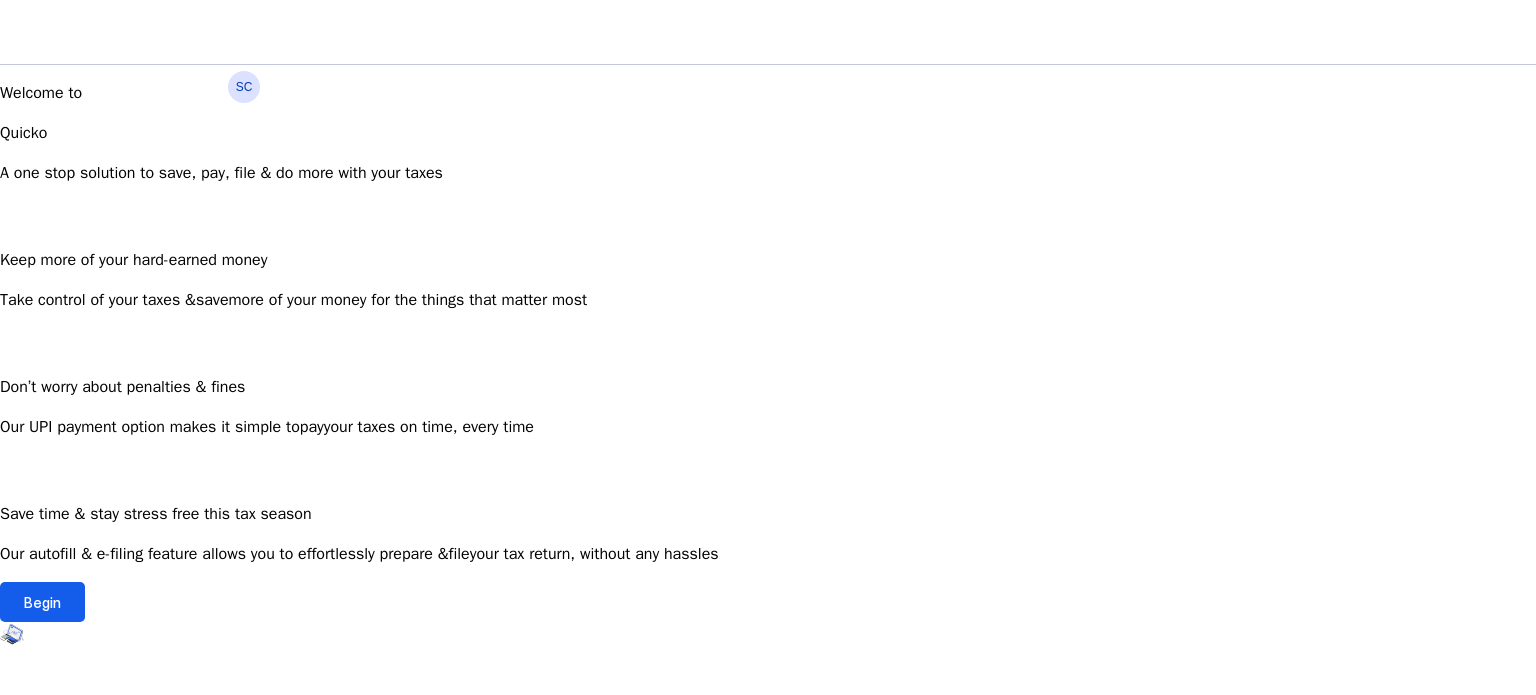click on "Begin" at bounding box center (42, 602) 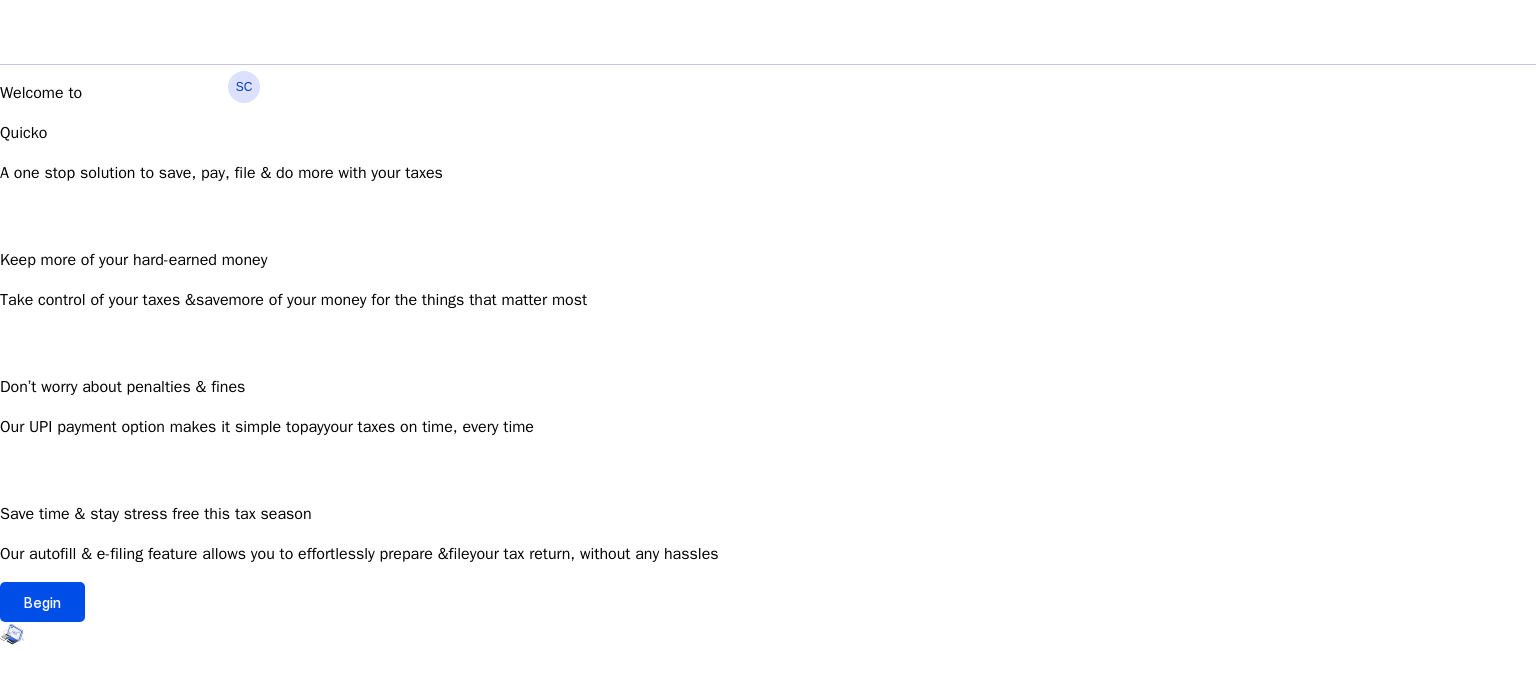 click on "SC" at bounding box center [244, 87] 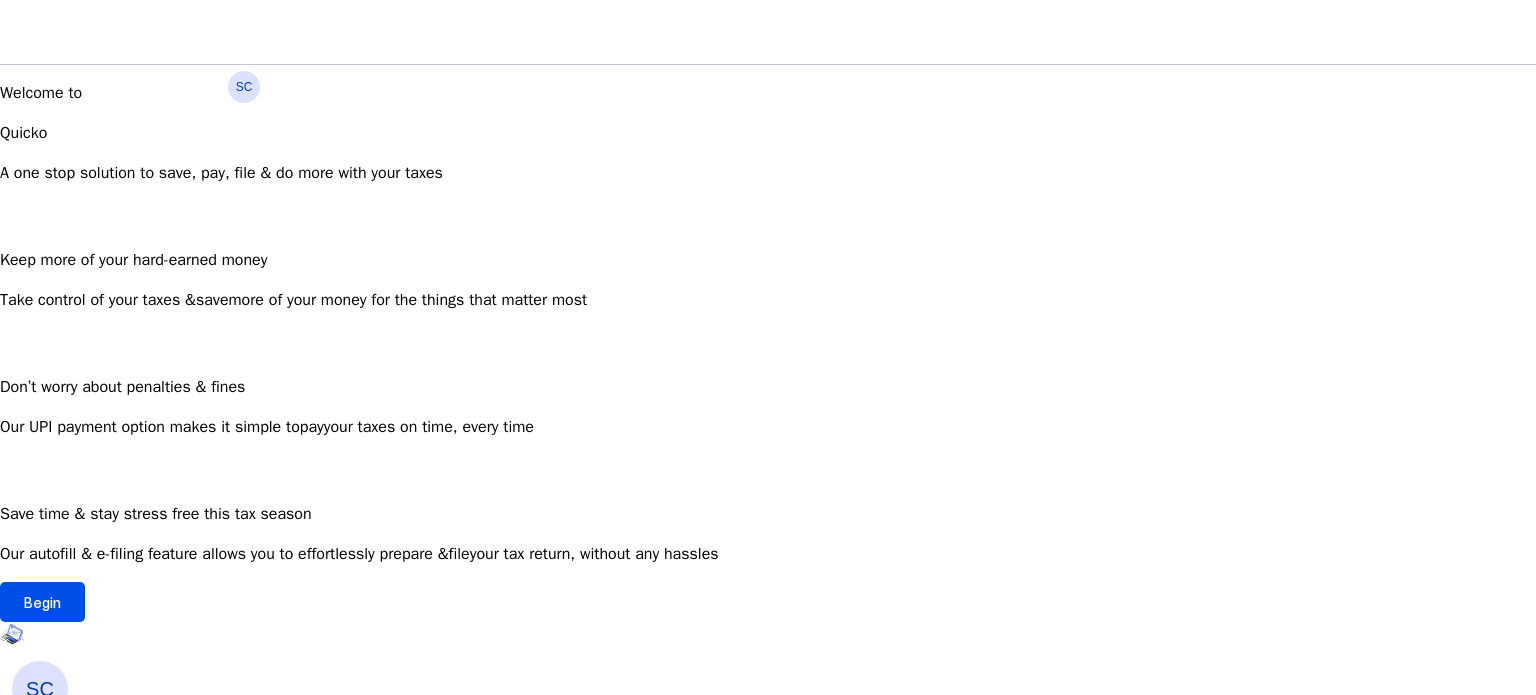 click on "Log Out" at bounding box center [74, 1148] 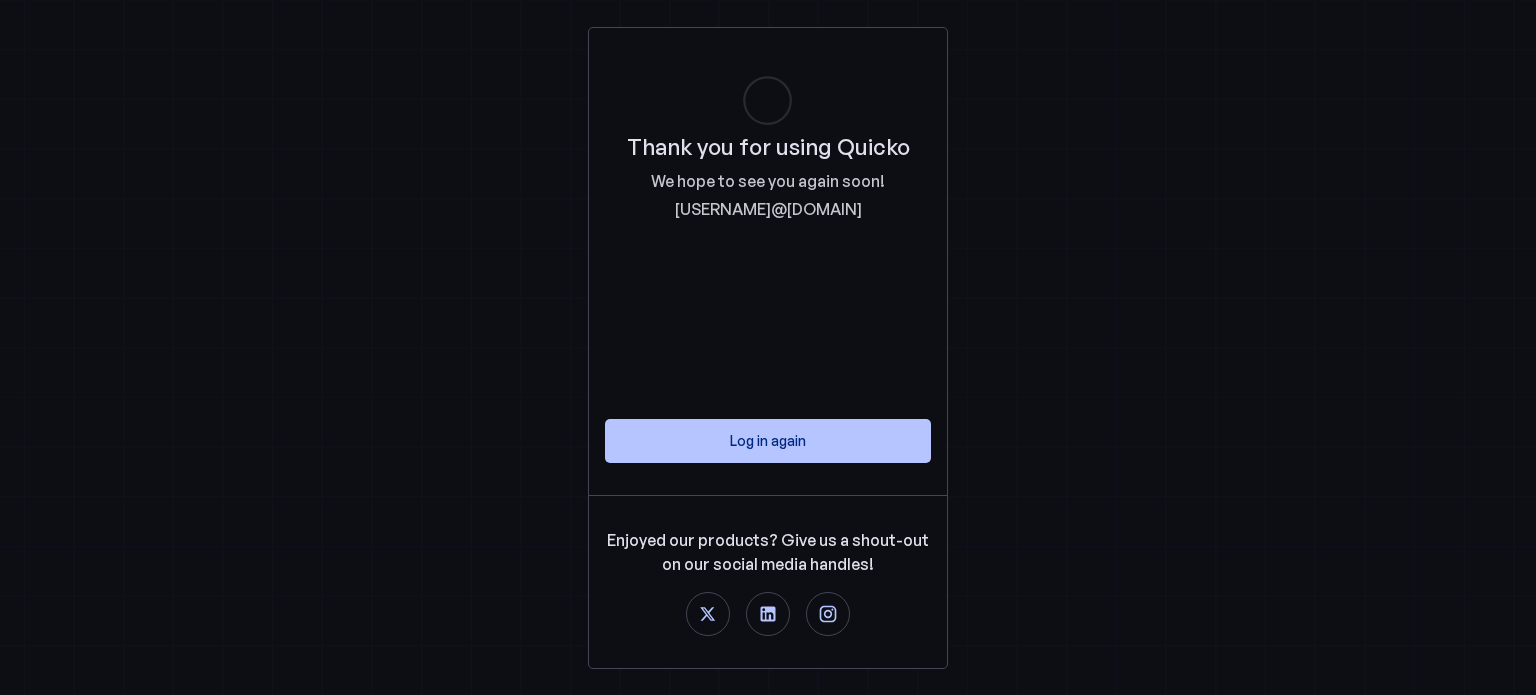 scroll, scrollTop: 0, scrollLeft: 0, axis: both 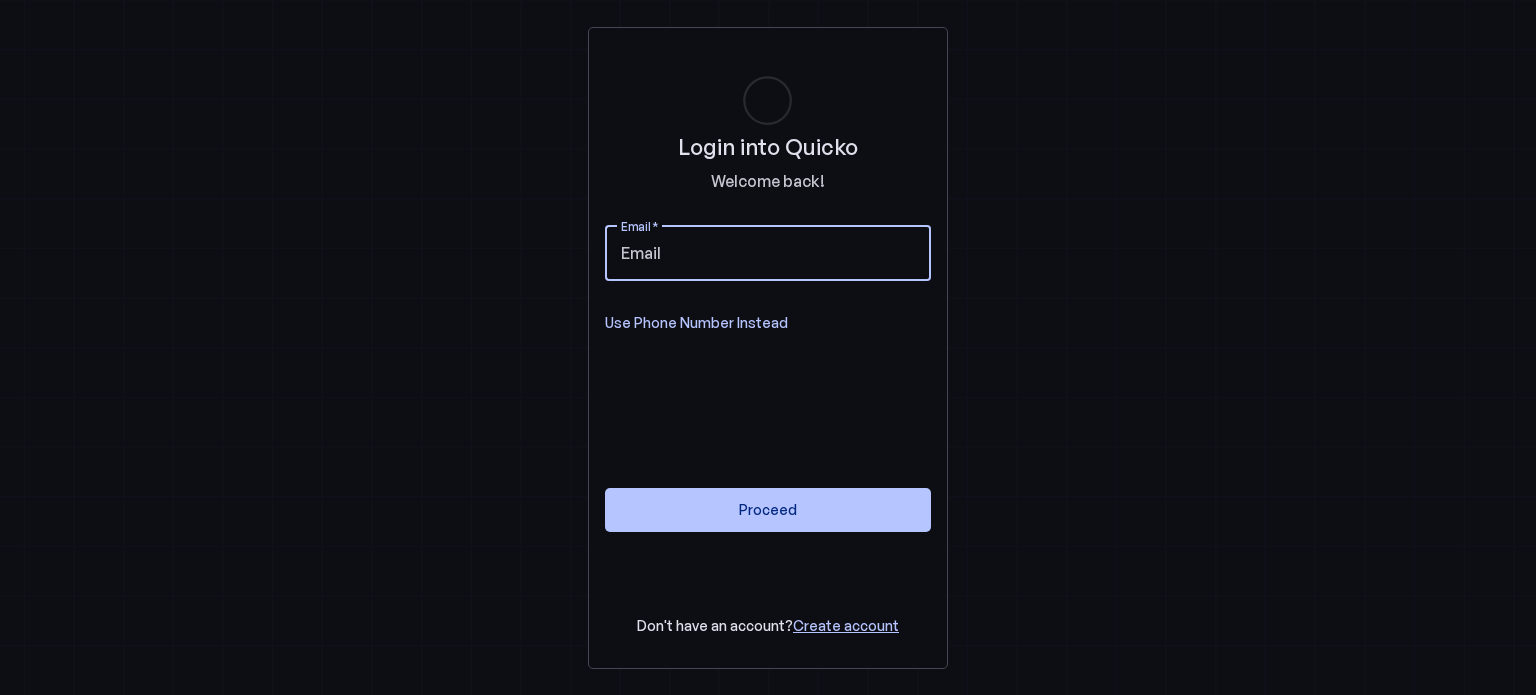 click on "Email" at bounding box center [768, 253] 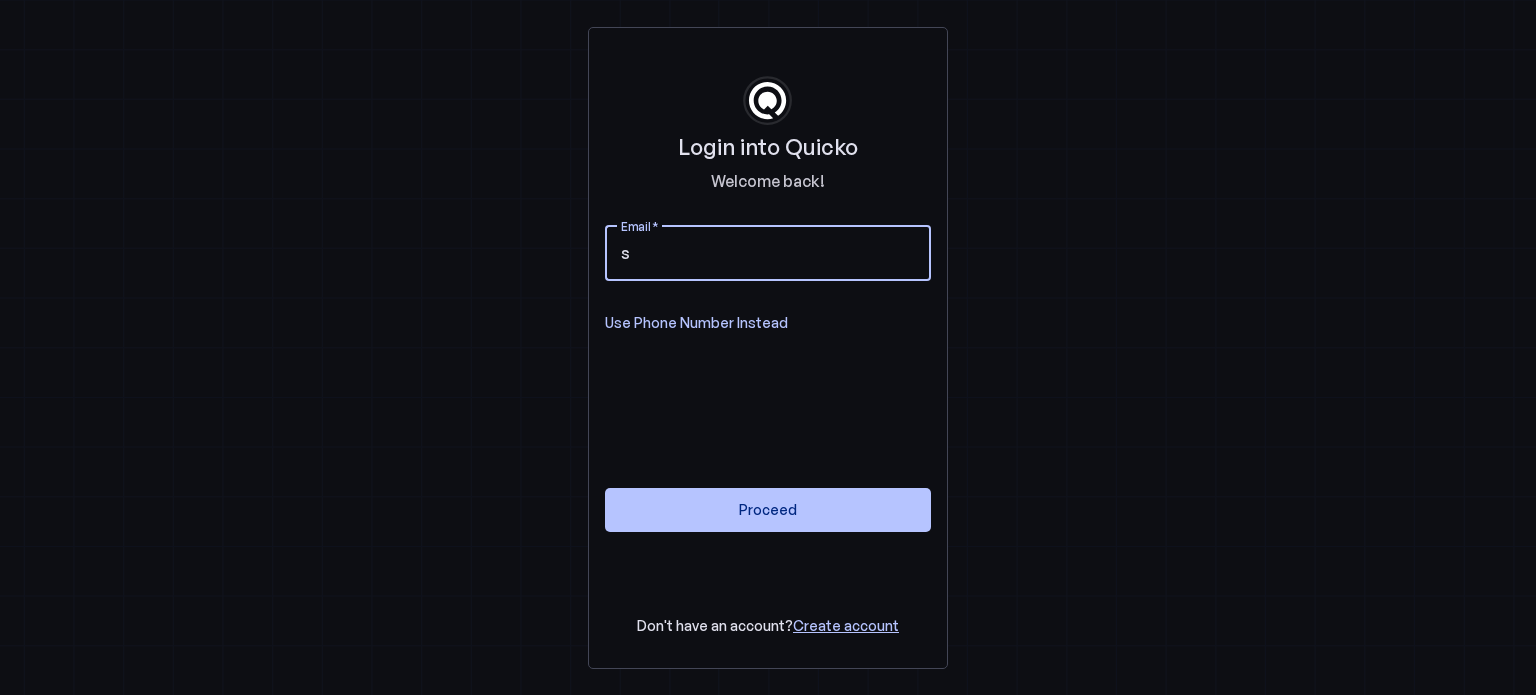 type on "s" 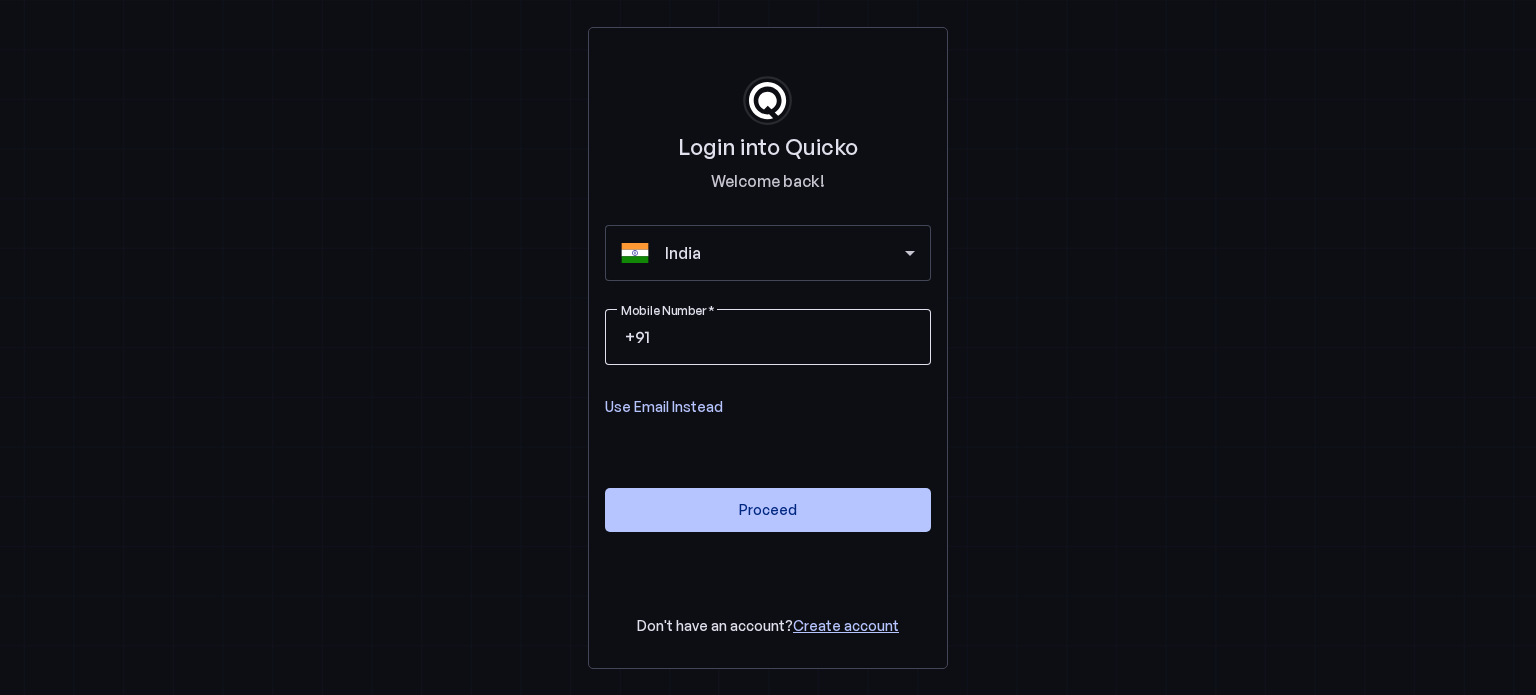 click on "Mobile Number" at bounding box center [784, 337] 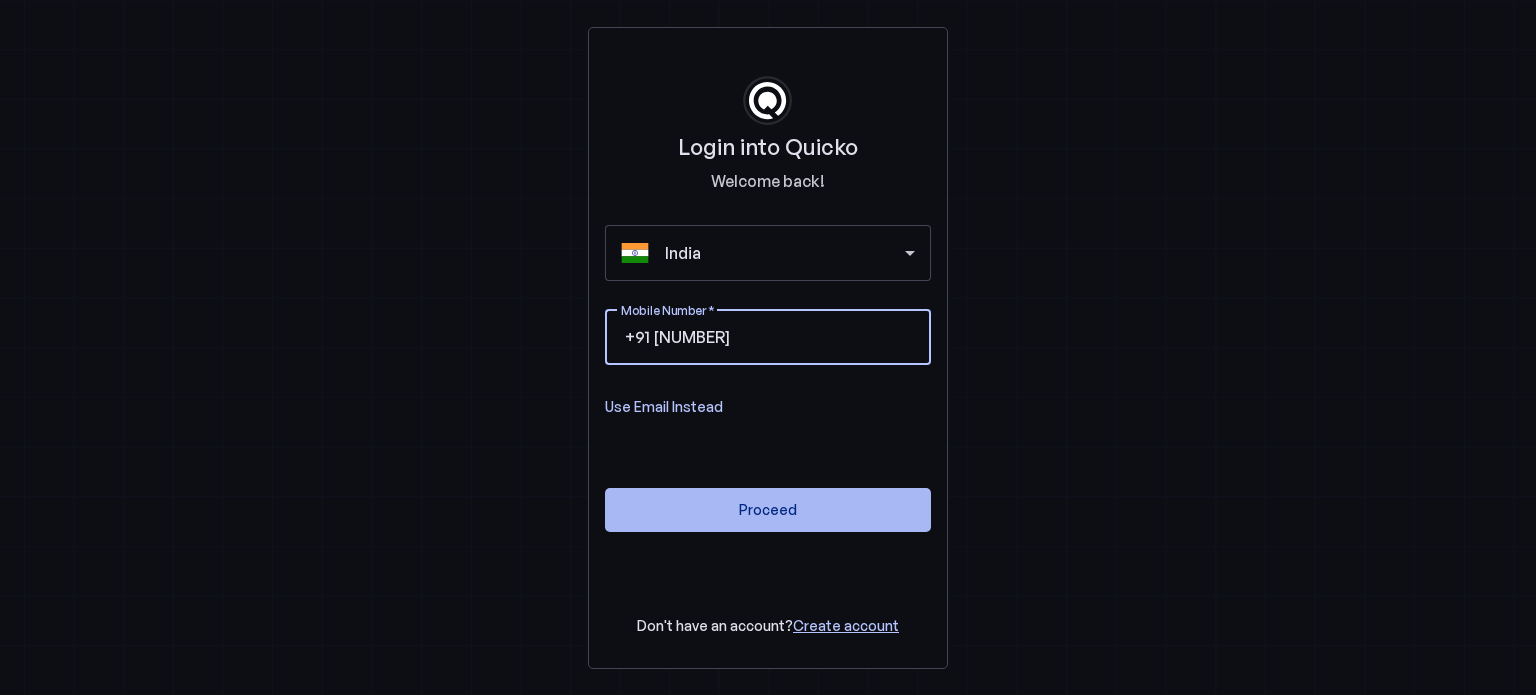 type on "9975458758" 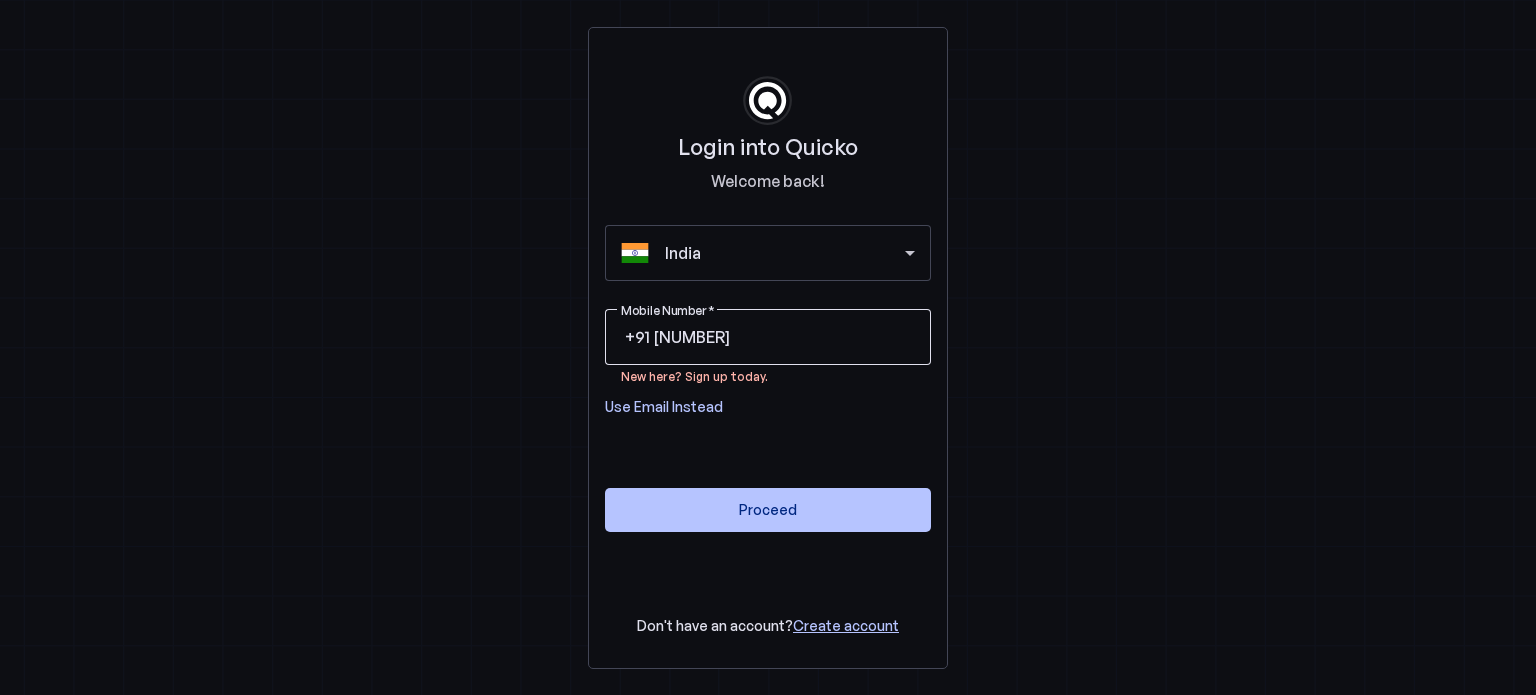 click on "9975458758" at bounding box center (784, 337) 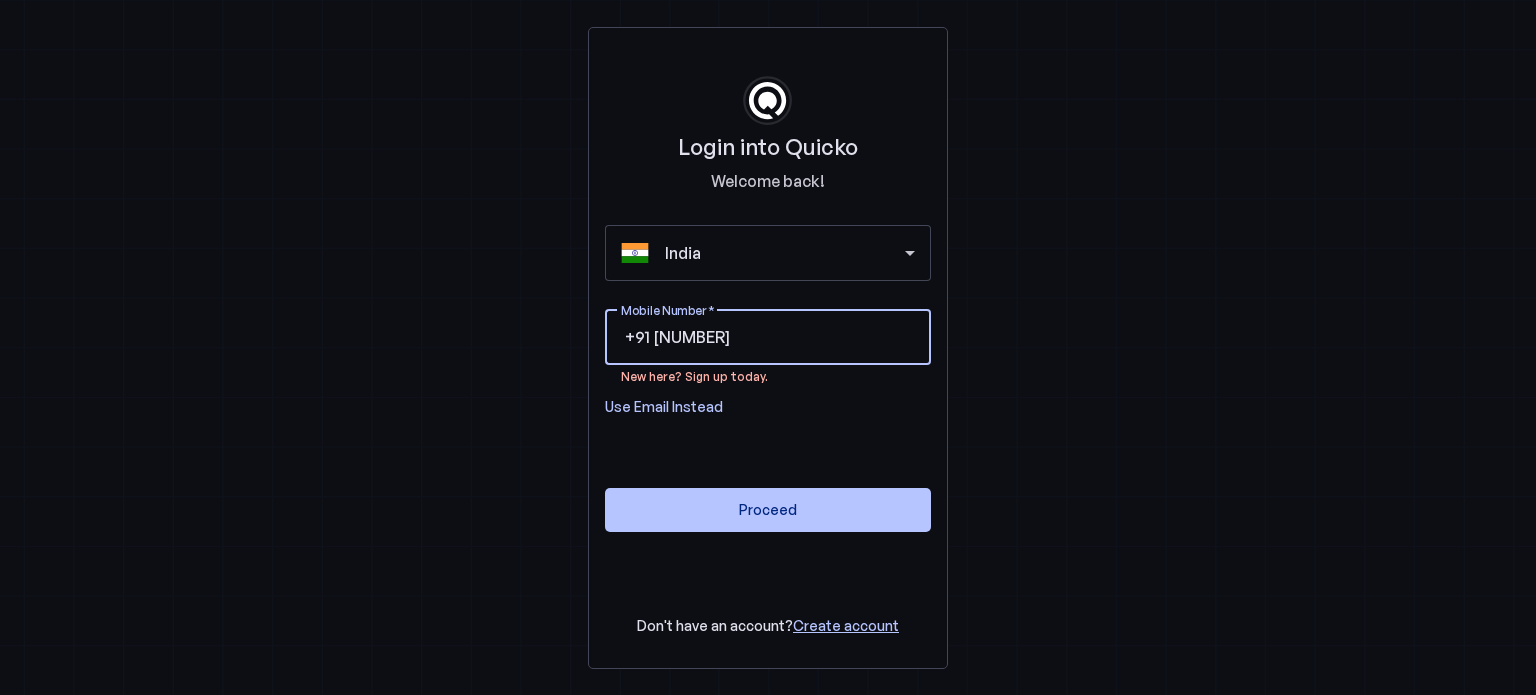 click on "Use Email Instead" at bounding box center (664, 407) 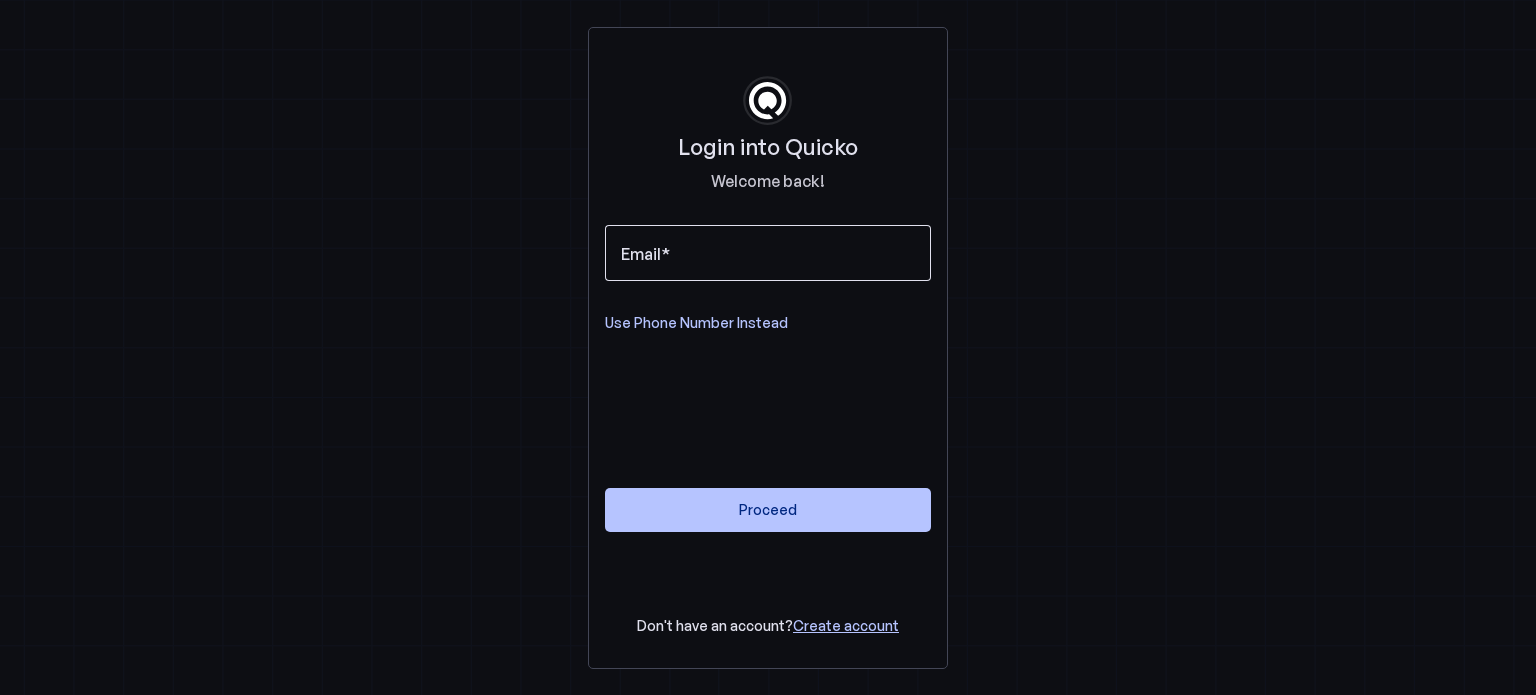 click on "Email" at bounding box center [768, 253] 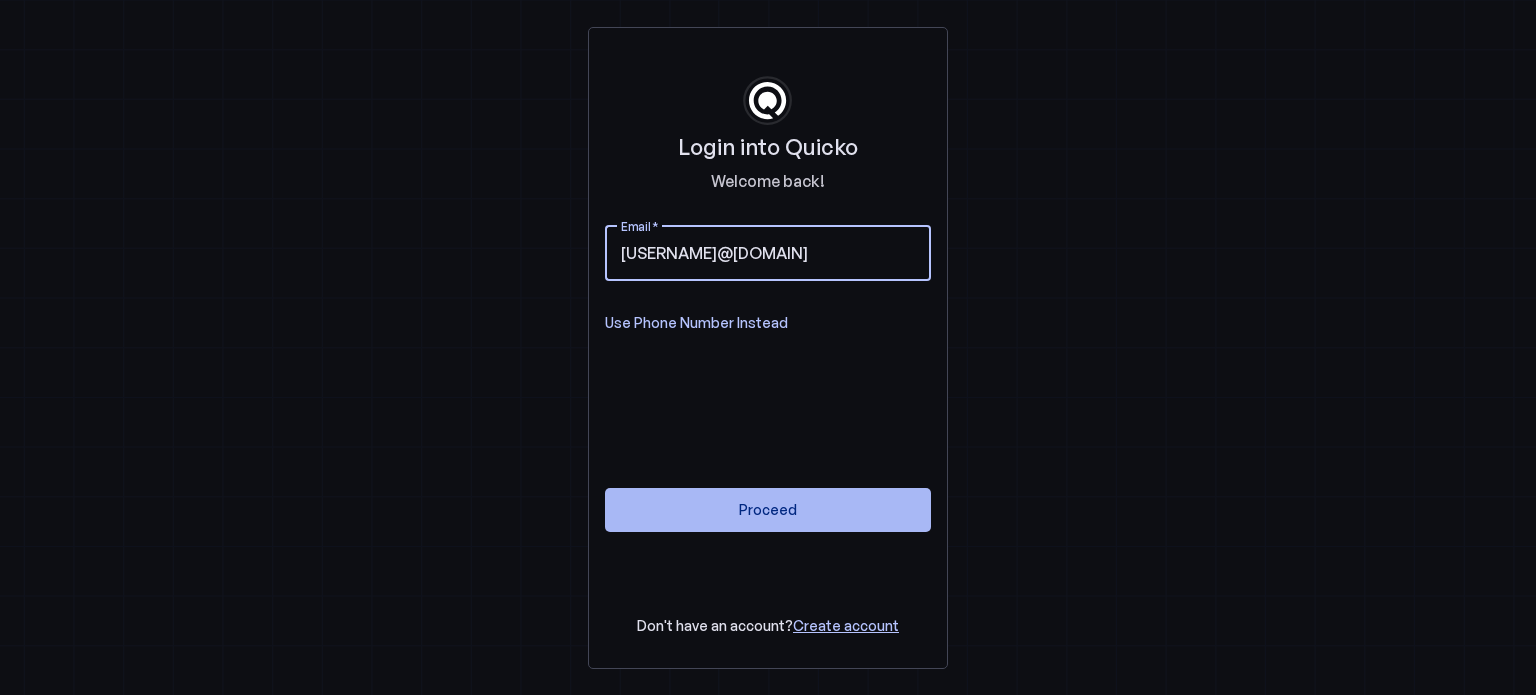 type on "s_chandsarkar2@yahoo.com" 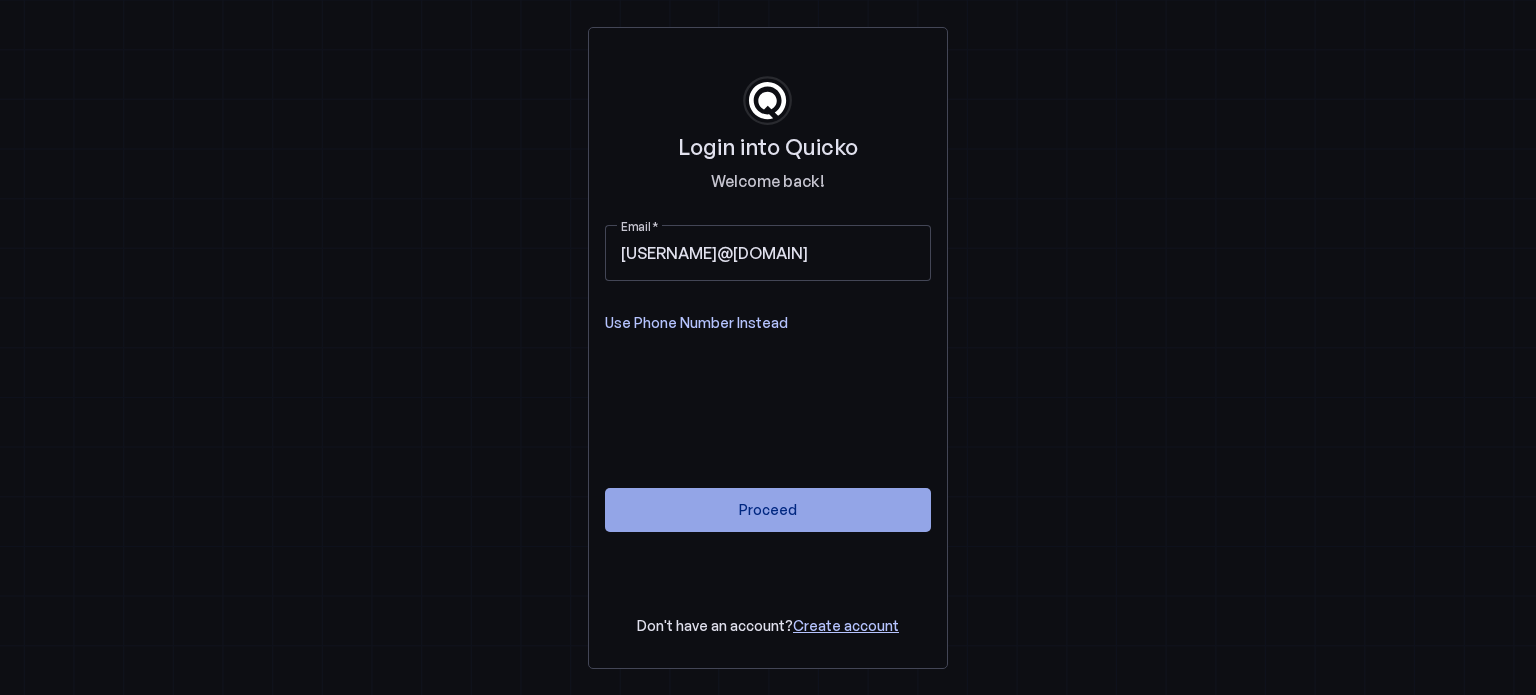 click on "Proceed" at bounding box center [768, 509] 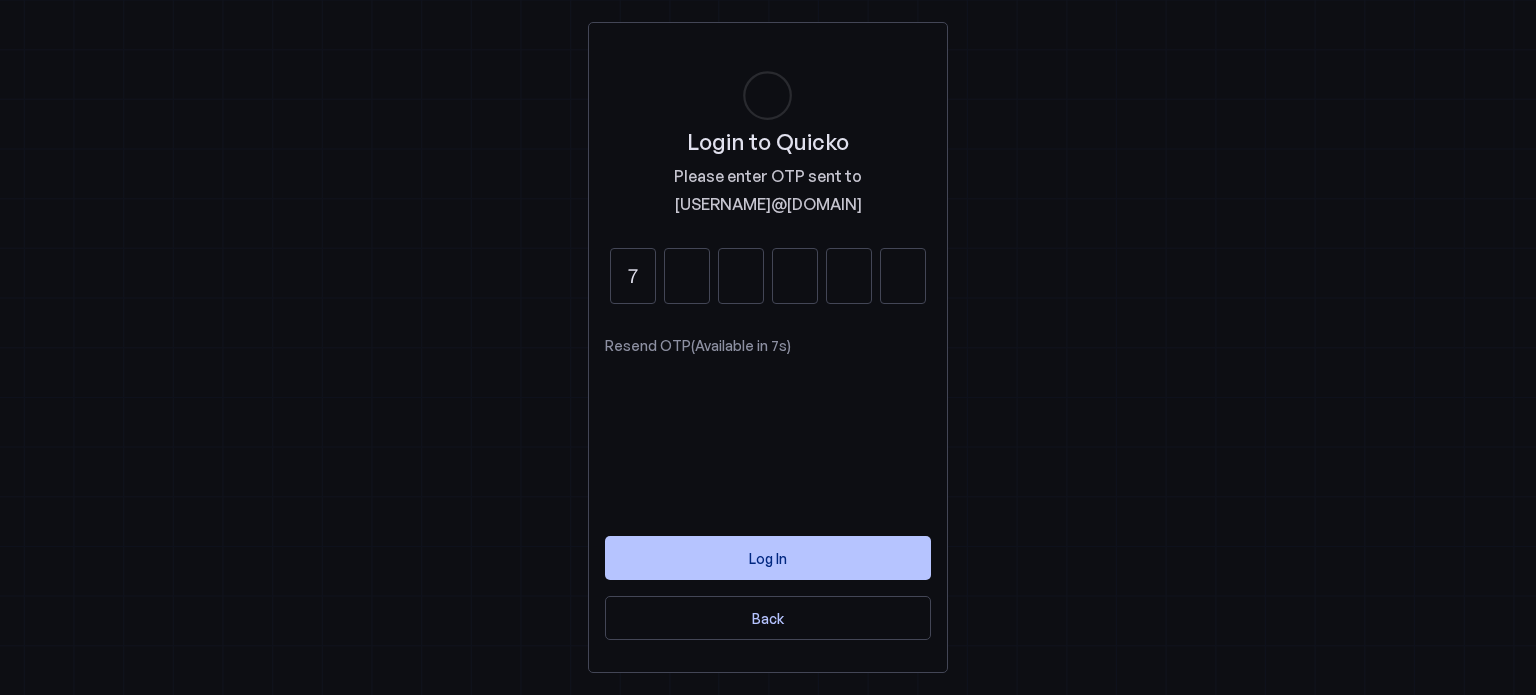 type on "7" 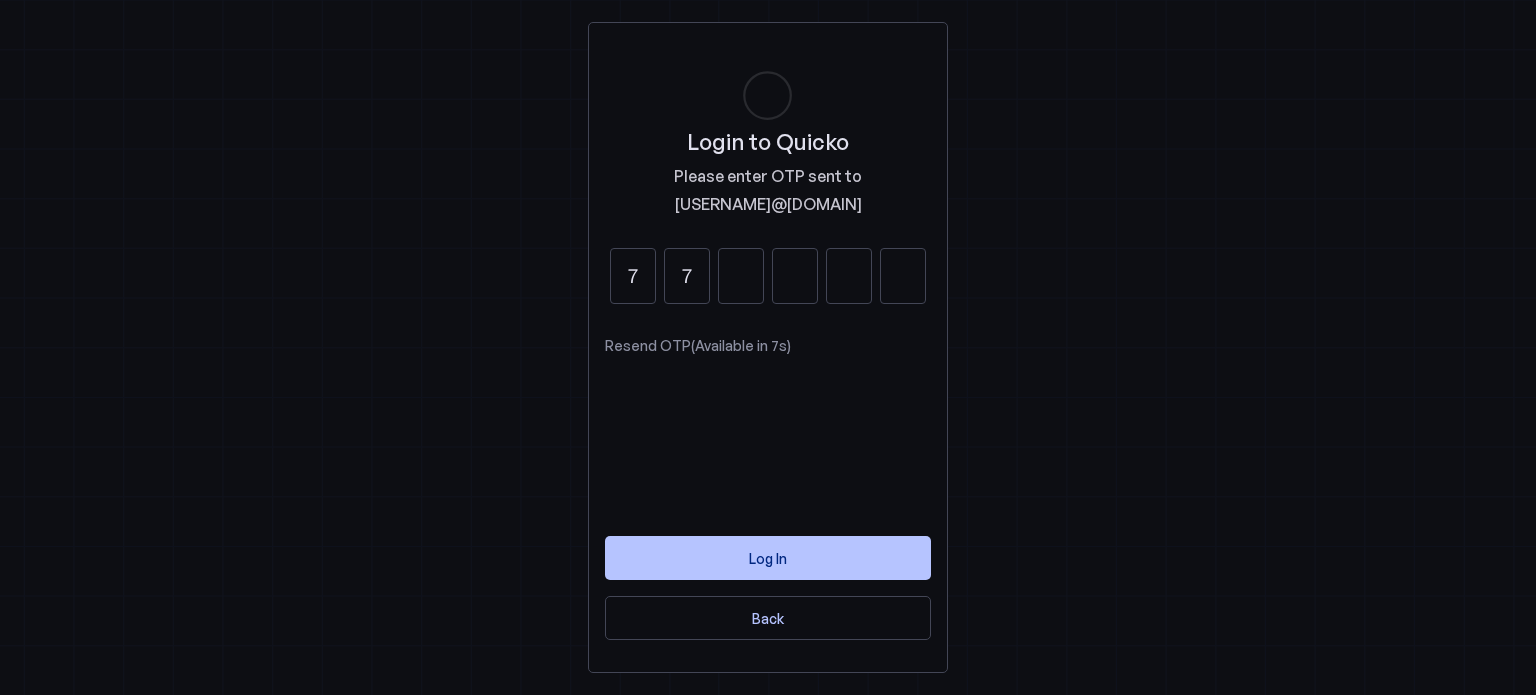 type on "7" 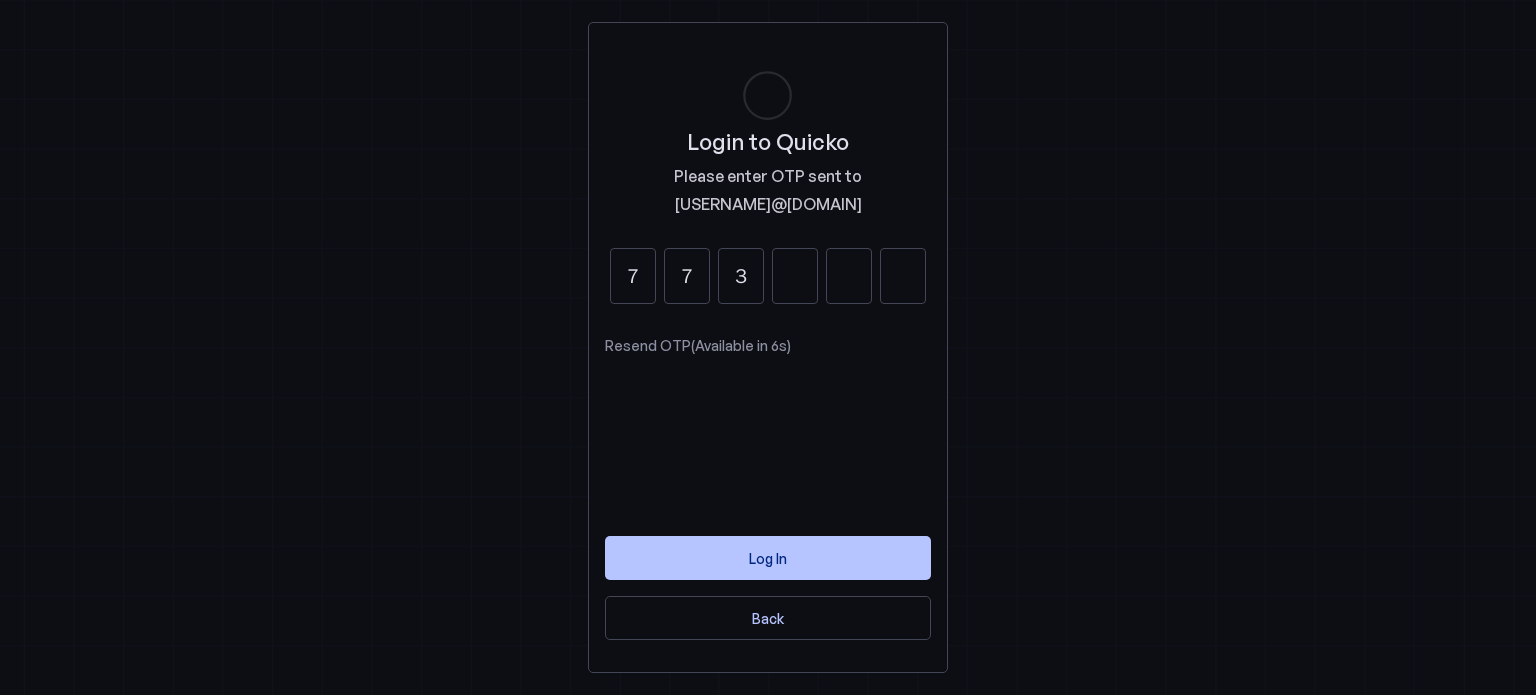 type on "3" 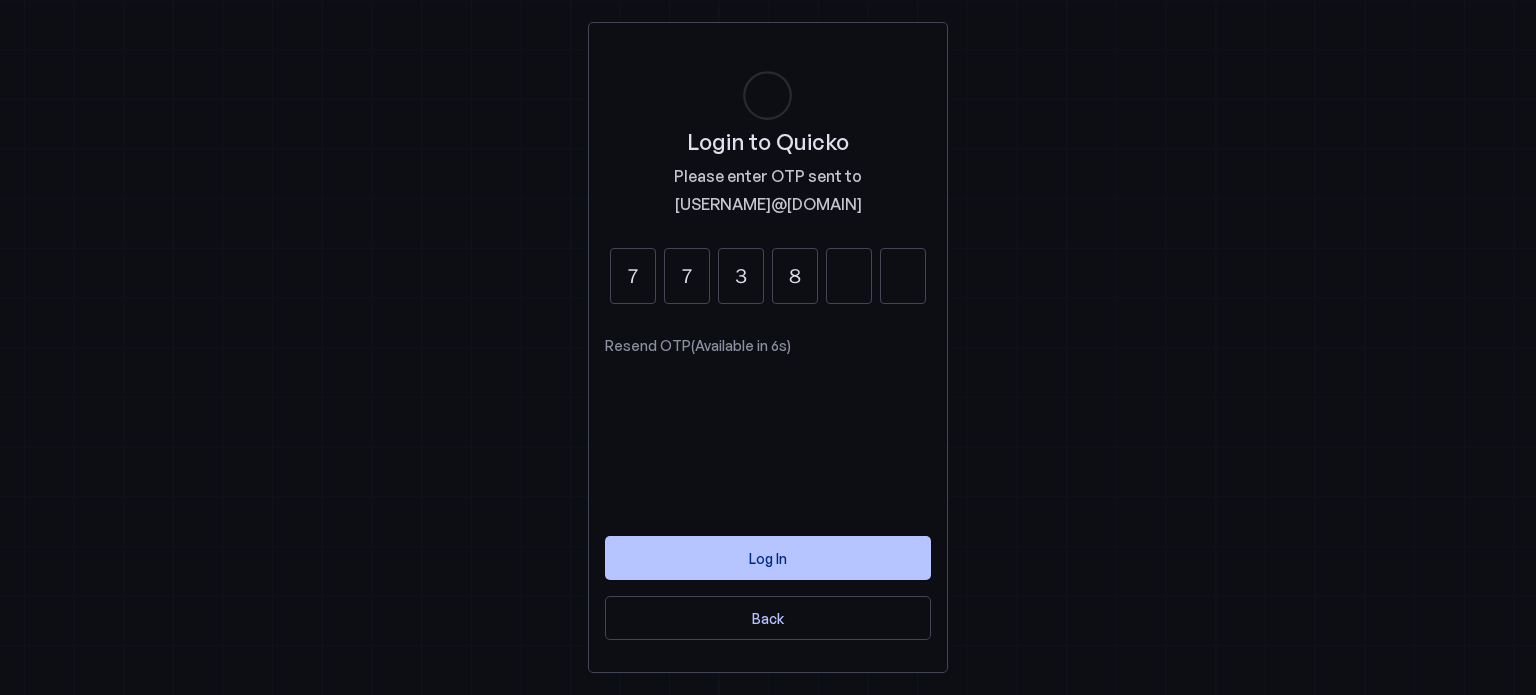 type on "8" 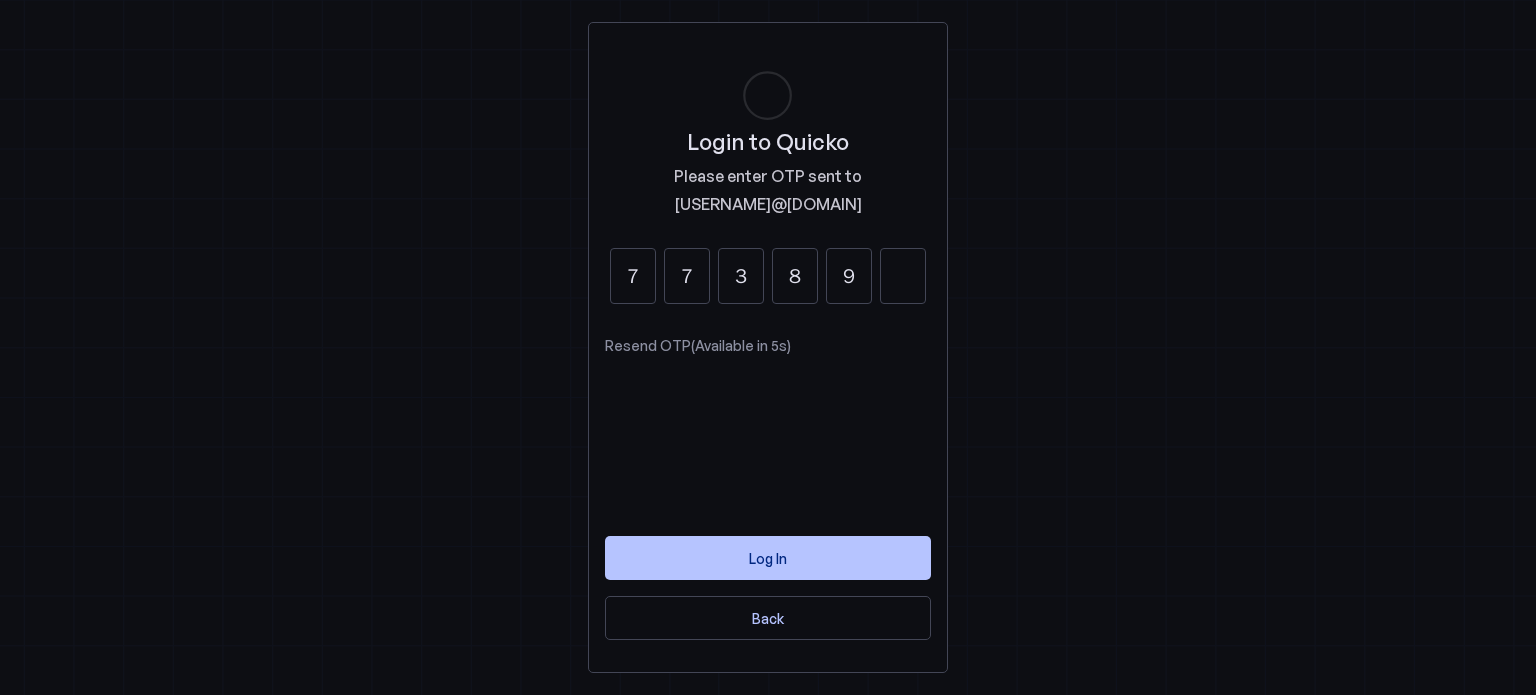 type on "9" 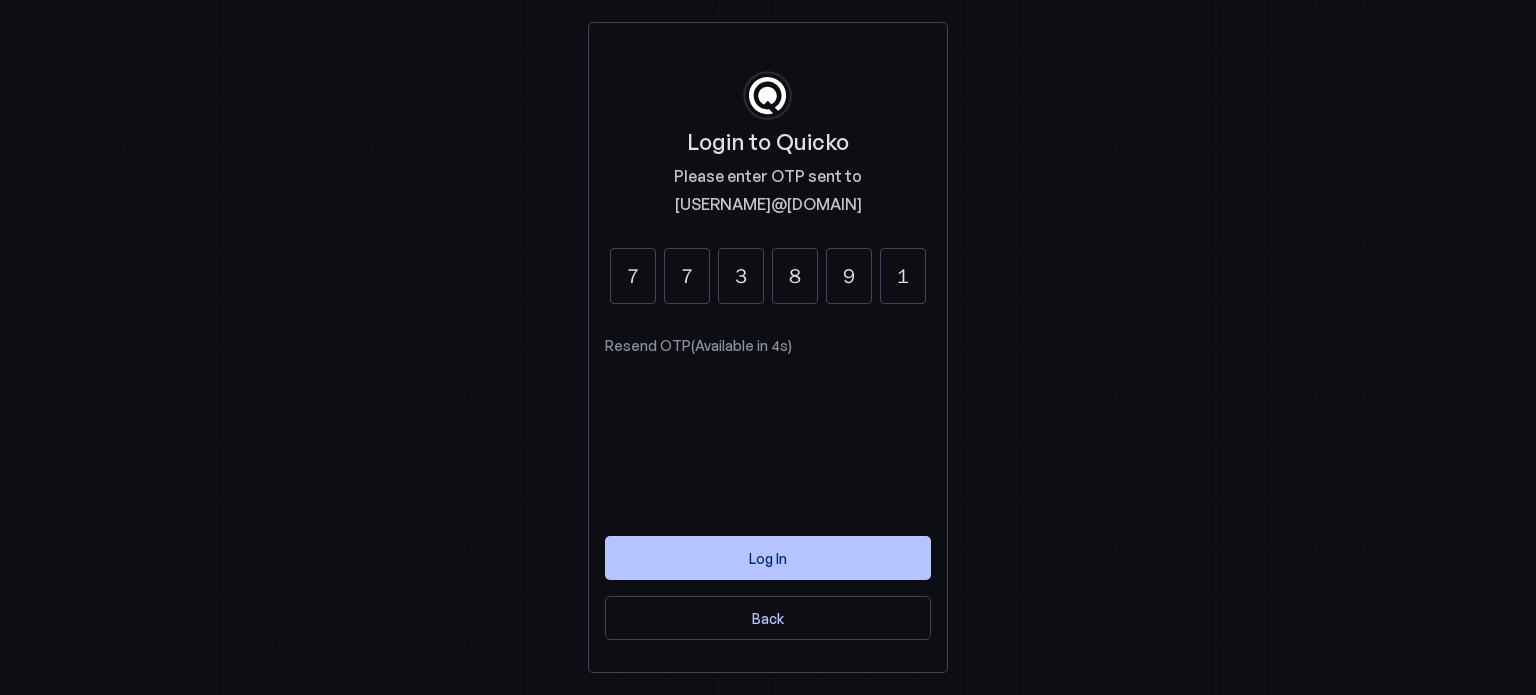 type on "1" 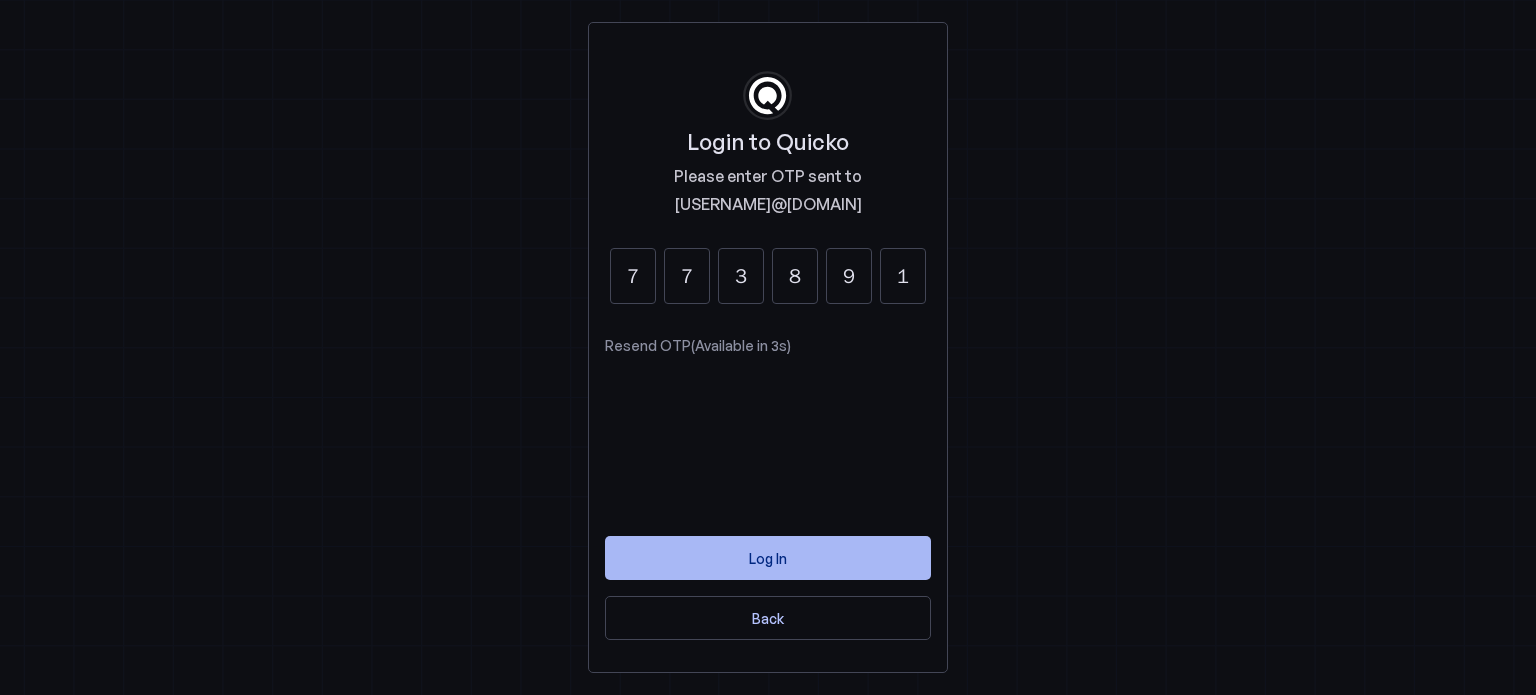 click on "Log In" at bounding box center [768, 558] 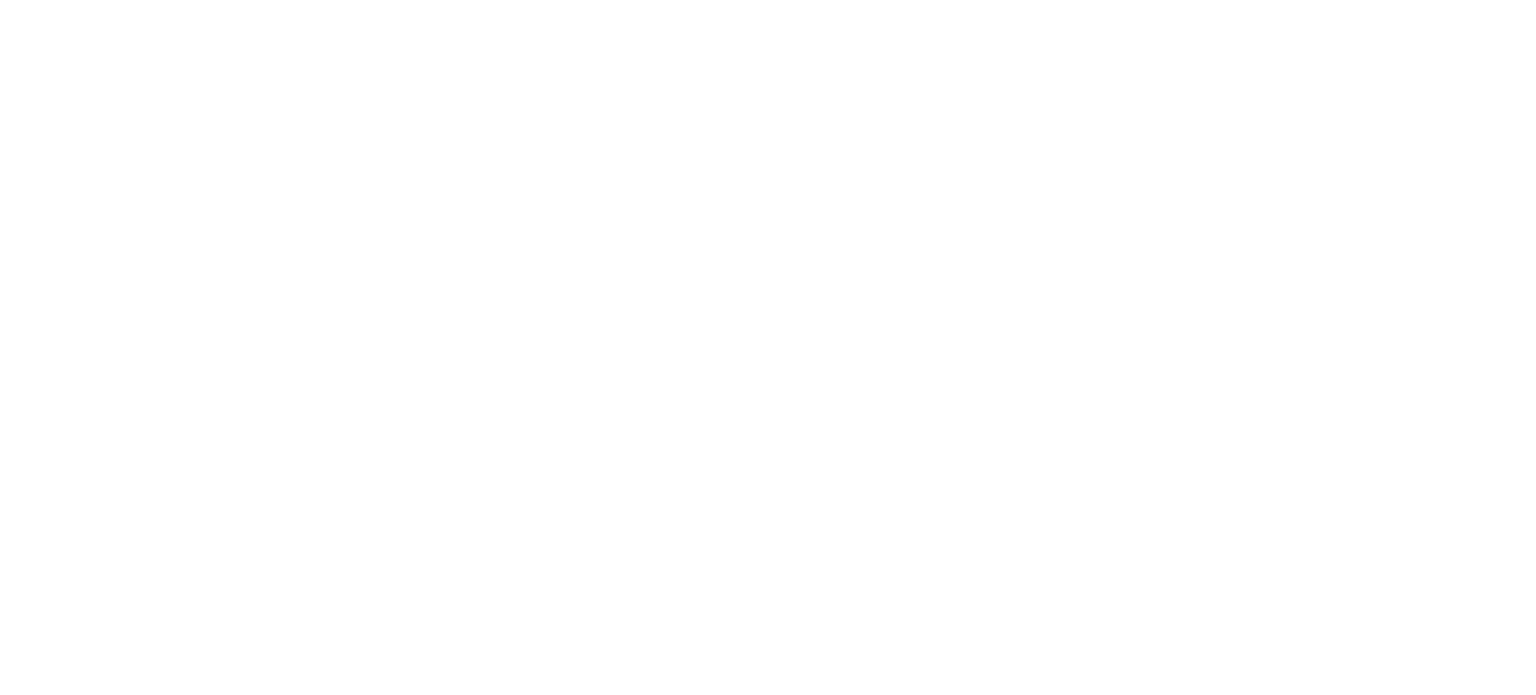 scroll, scrollTop: 0, scrollLeft: 0, axis: both 